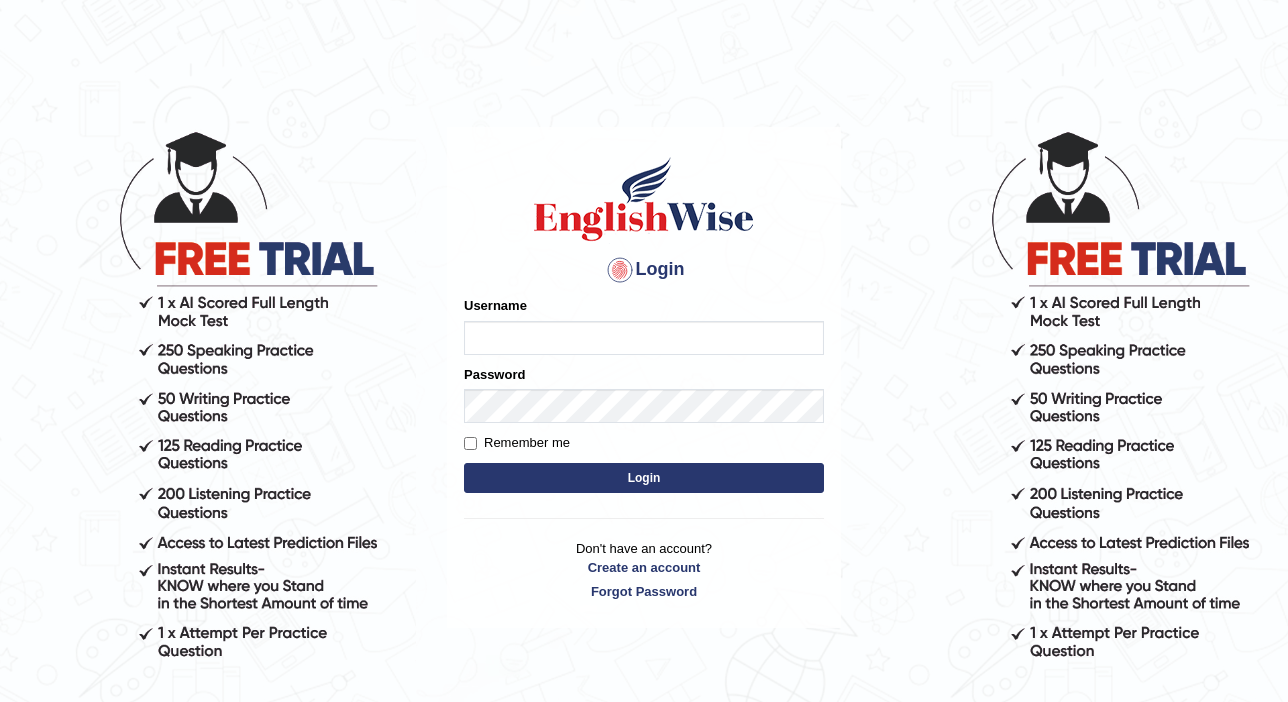 scroll, scrollTop: 0, scrollLeft: 0, axis: both 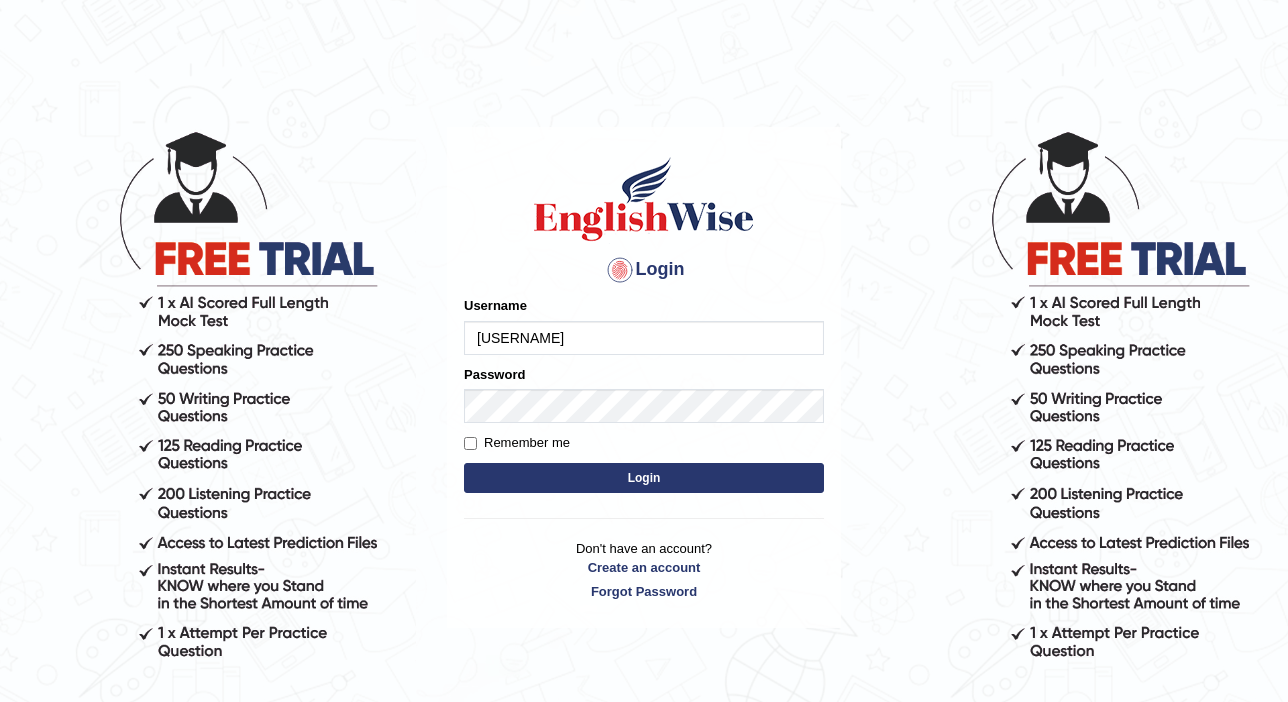 click on "Login" at bounding box center [644, 478] 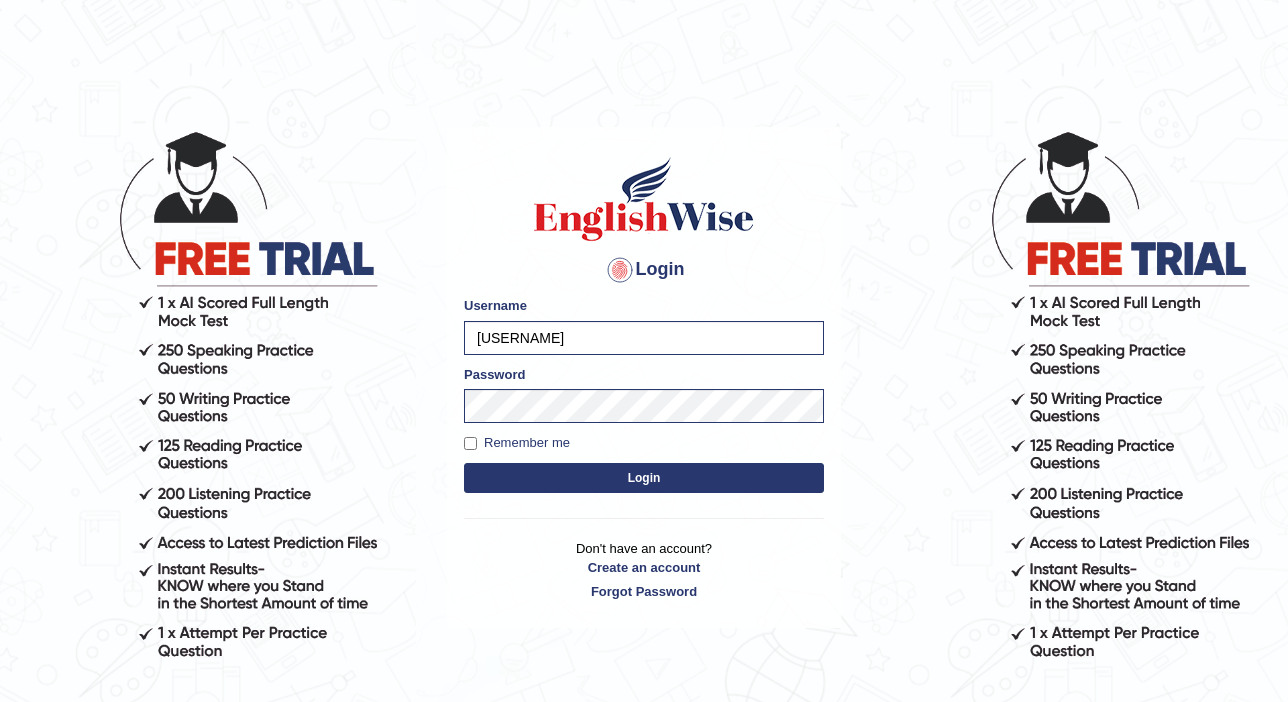 click on "Login" at bounding box center [644, 478] 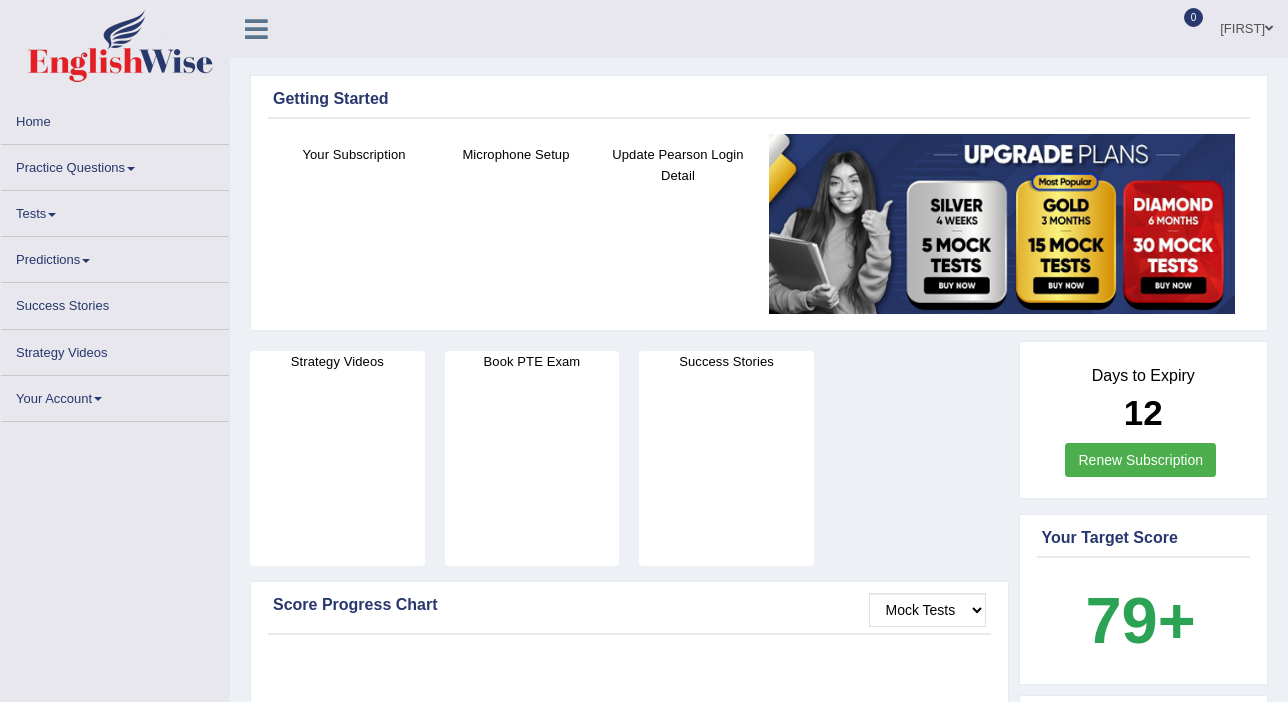 scroll, scrollTop: 0, scrollLeft: 0, axis: both 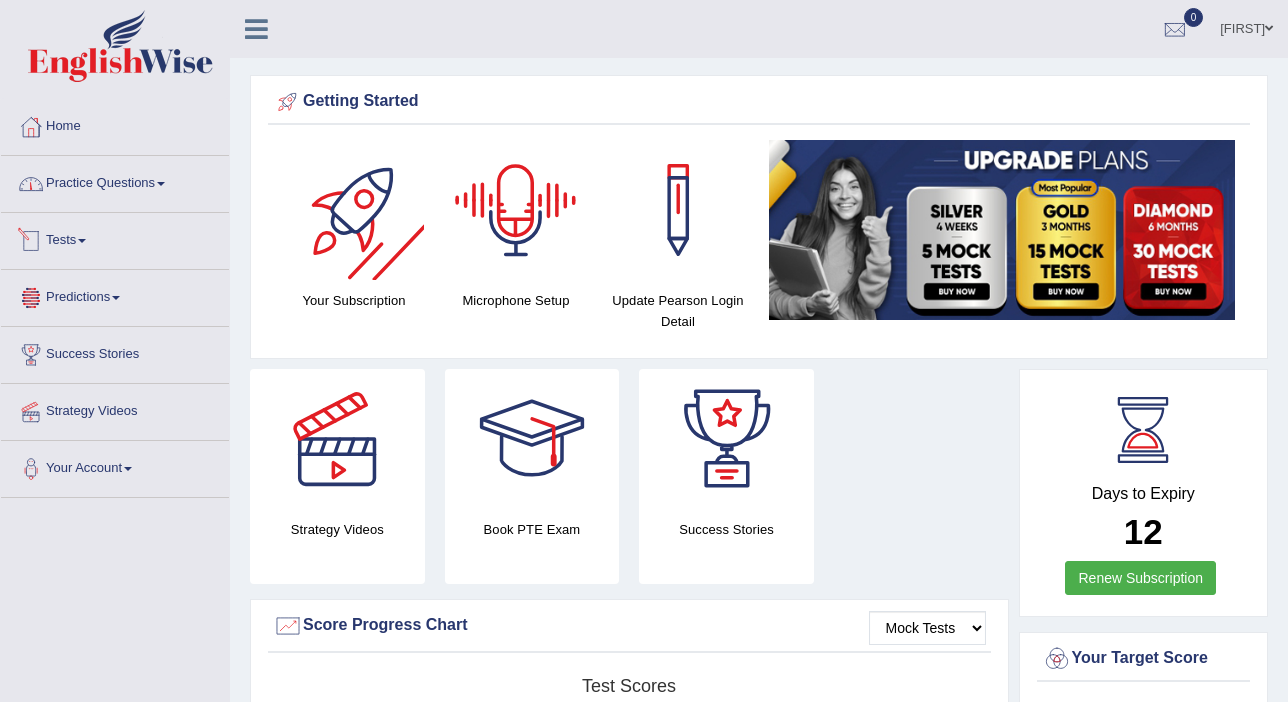 click on "Practice Questions" at bounding box center [115, 181] 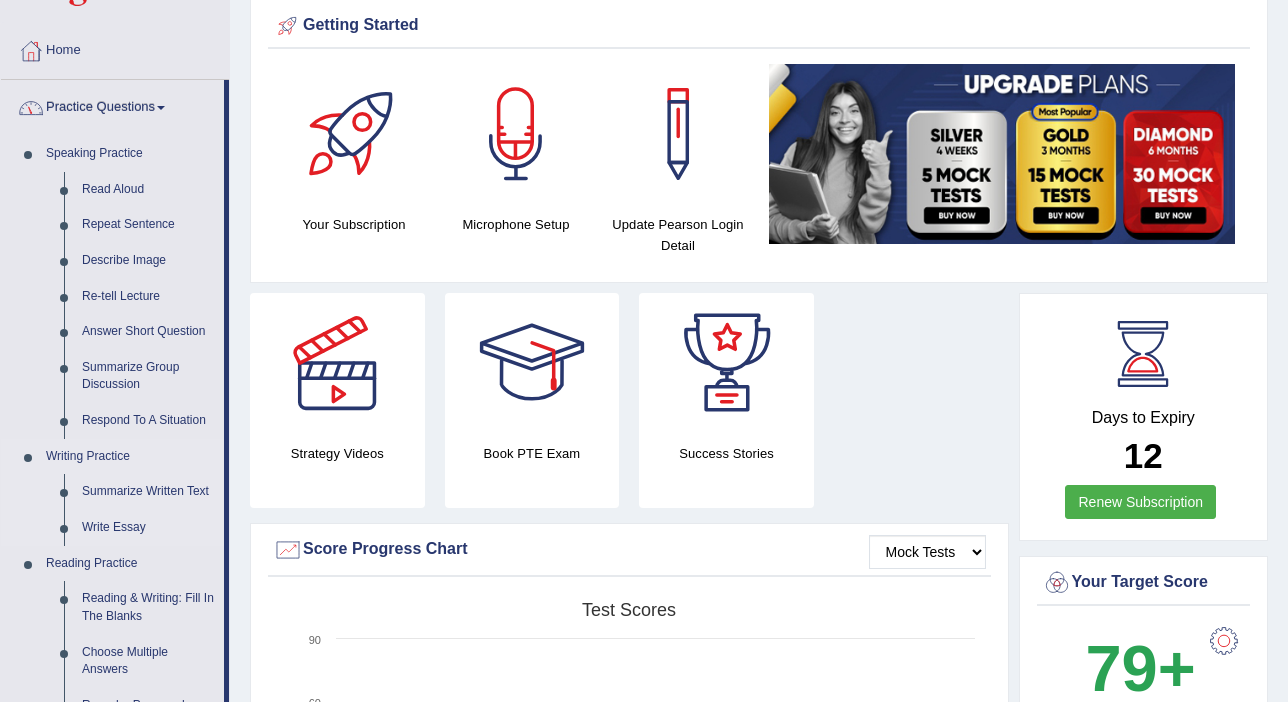 scroll, scrollTop: 100, scrollLeft: 0, axis: vertical 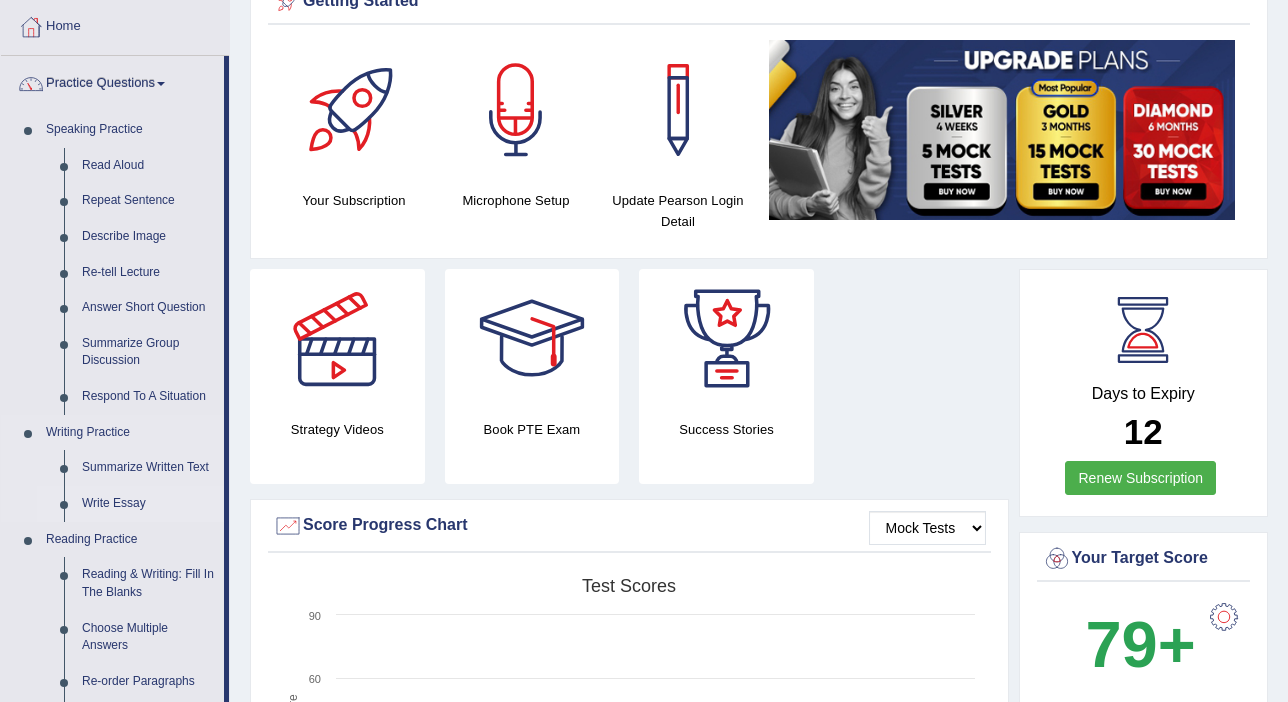 click on "Write Essay" at bounding box center (148, 504) 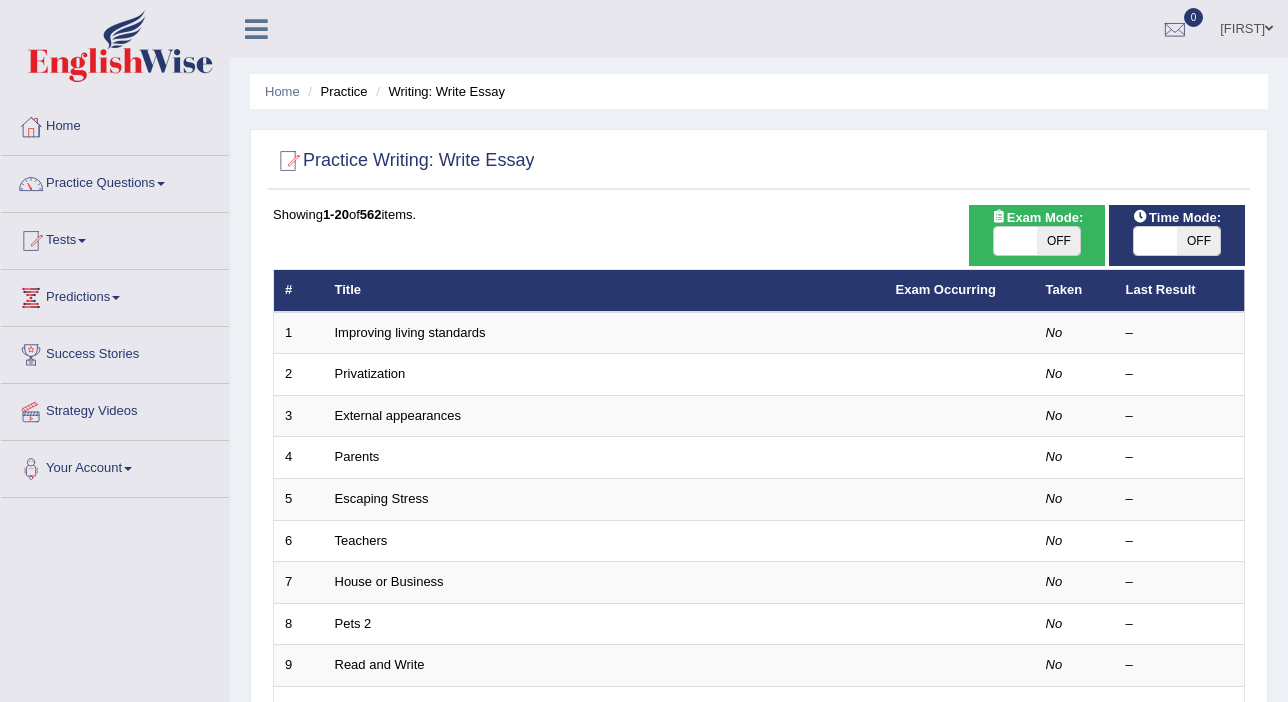 scroll, scrollTop: 0, scrollLeft: 0, axis: both 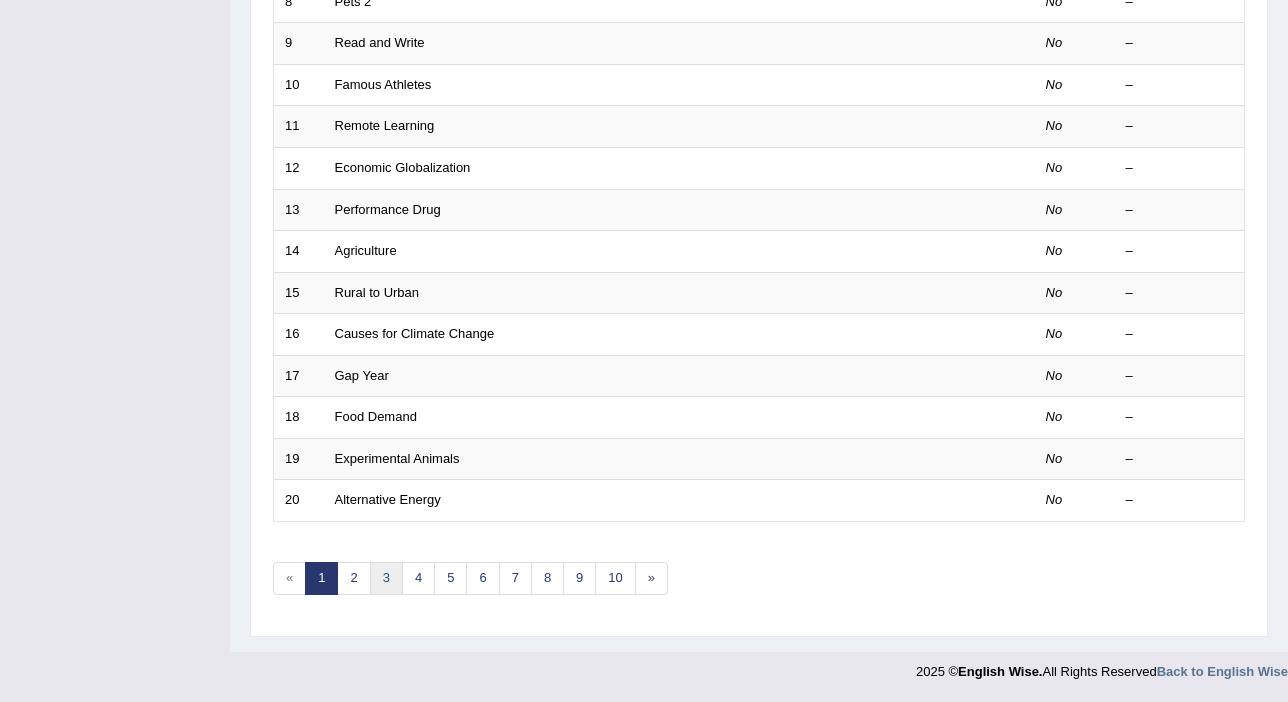 click on "3" at bounding box center (386, 578) 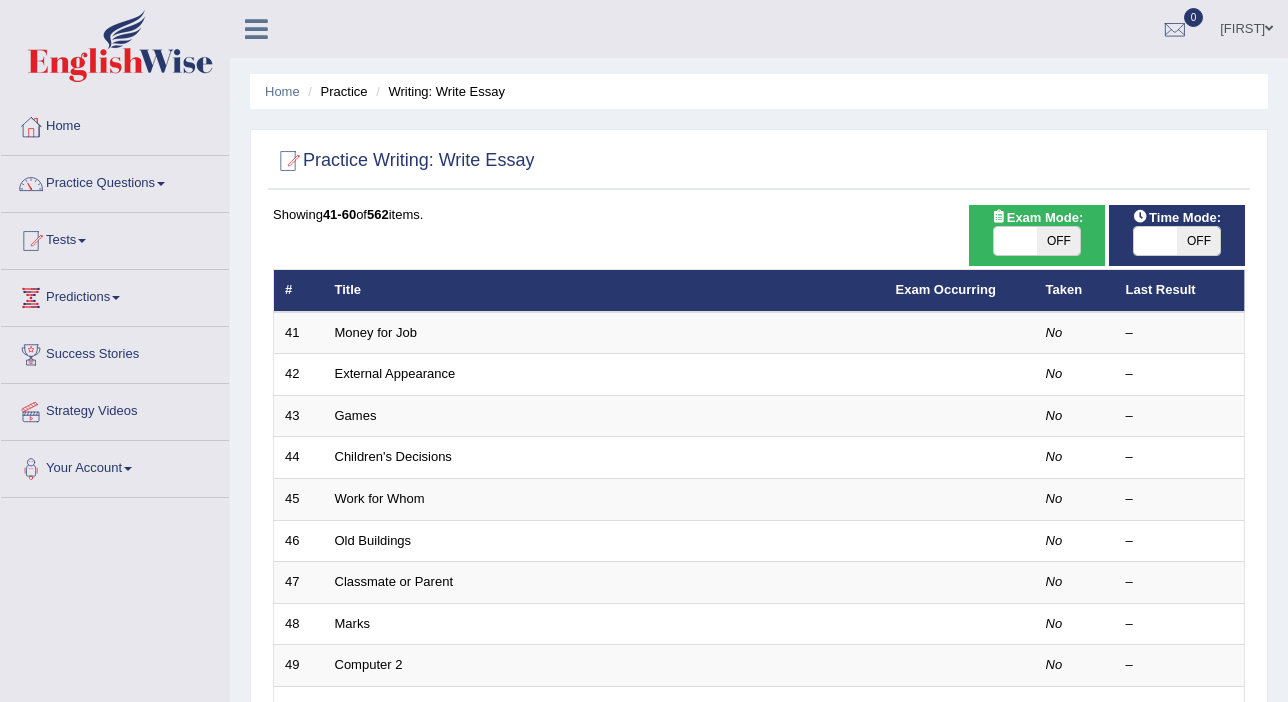 scroll, scrollTop: 0, scrollLeft: 0, axis: both 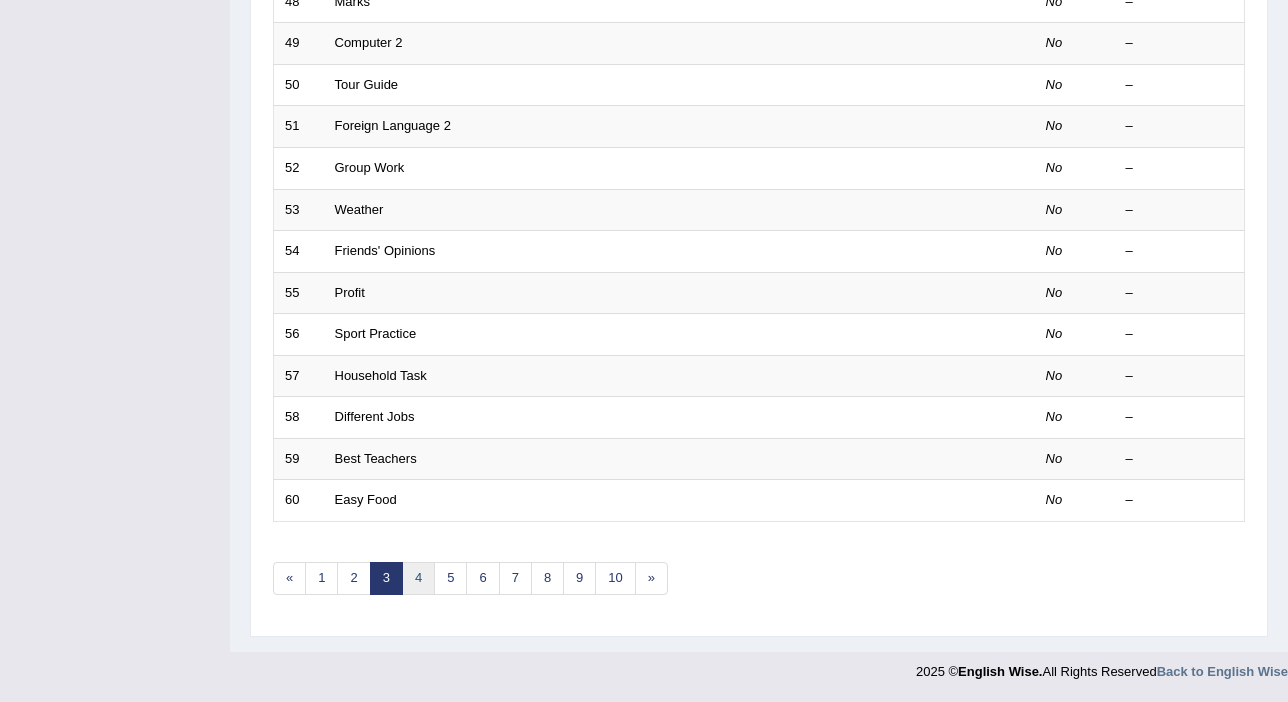 click on "4" at bounding box center [418, 578] 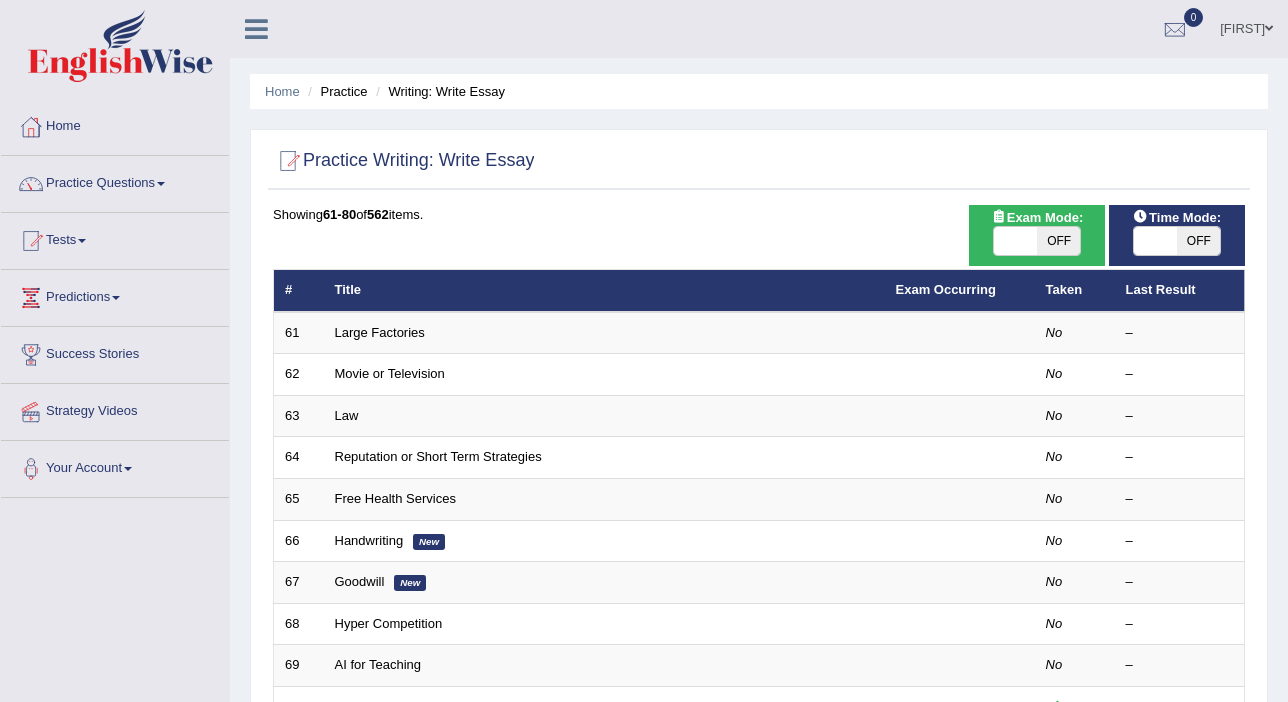 scroll, scrollTop: 0, scrollLeft: 0, axis: both 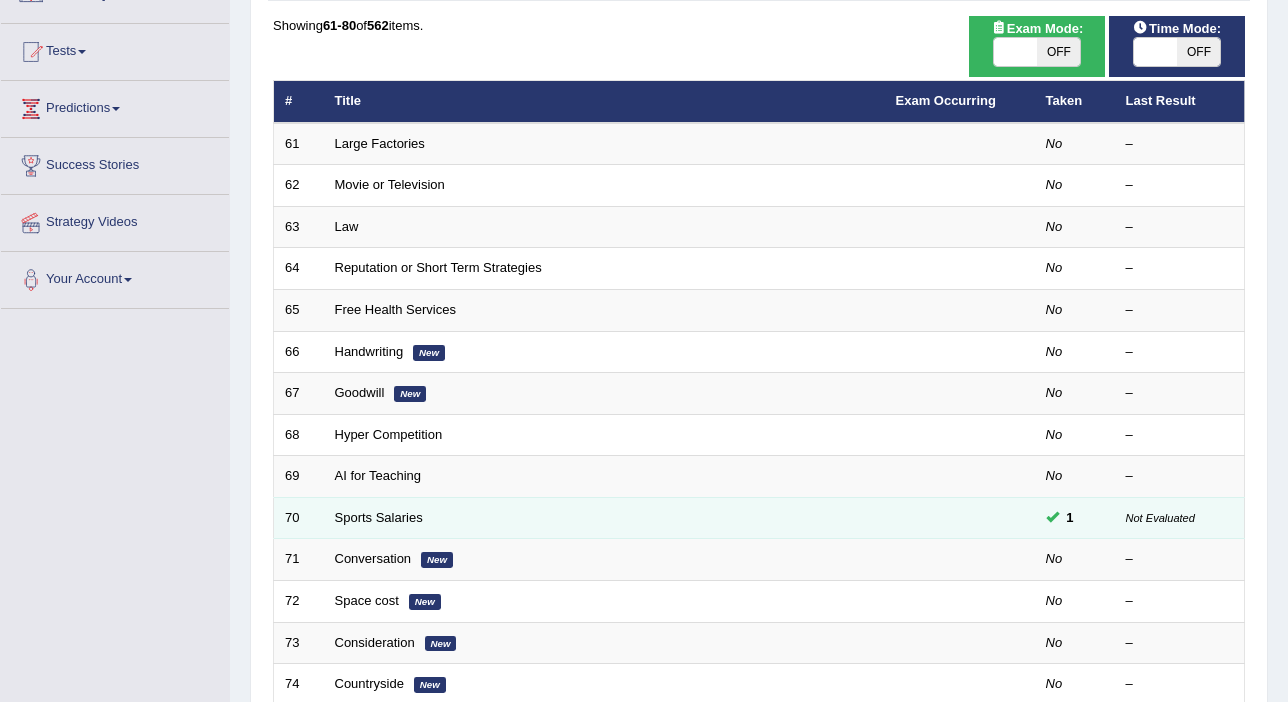 click on "Sports Salaries" at bounding box center (604, 518) 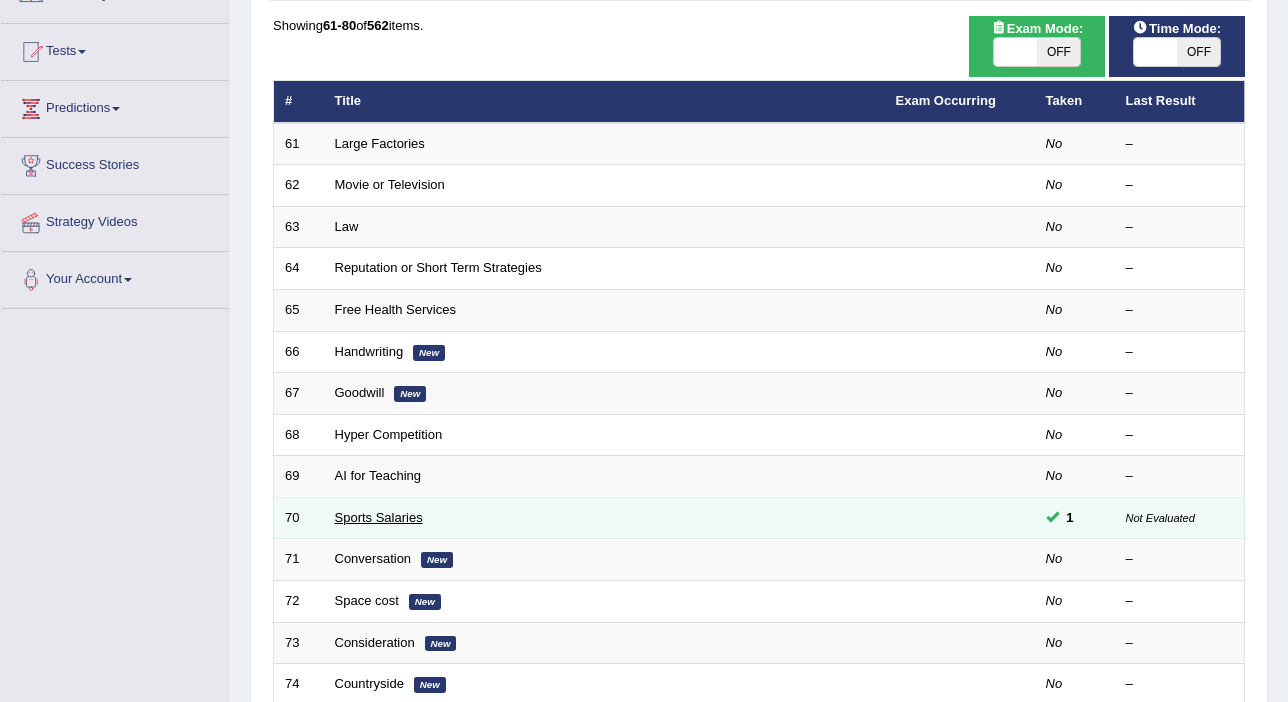 click on "Sports Salaries" at bounding box center [379, 517] 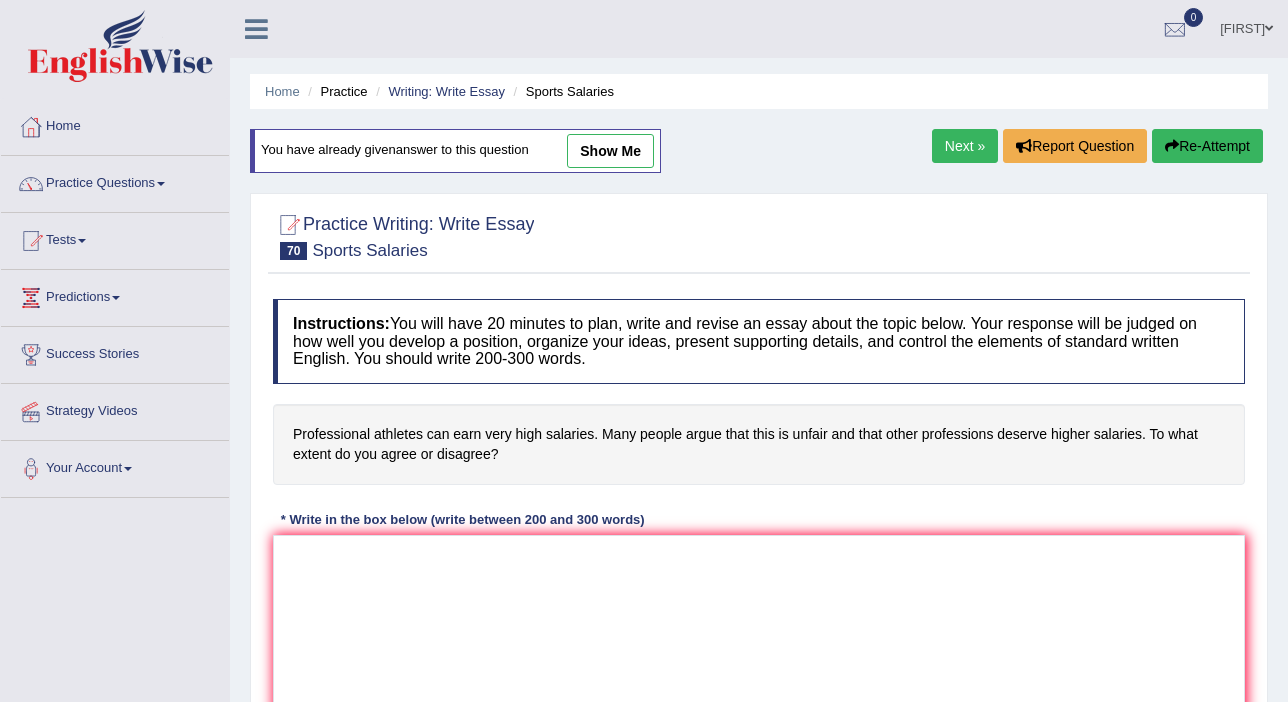 scroll, scrollTop: 0, scrollLeft: 0, axis: both 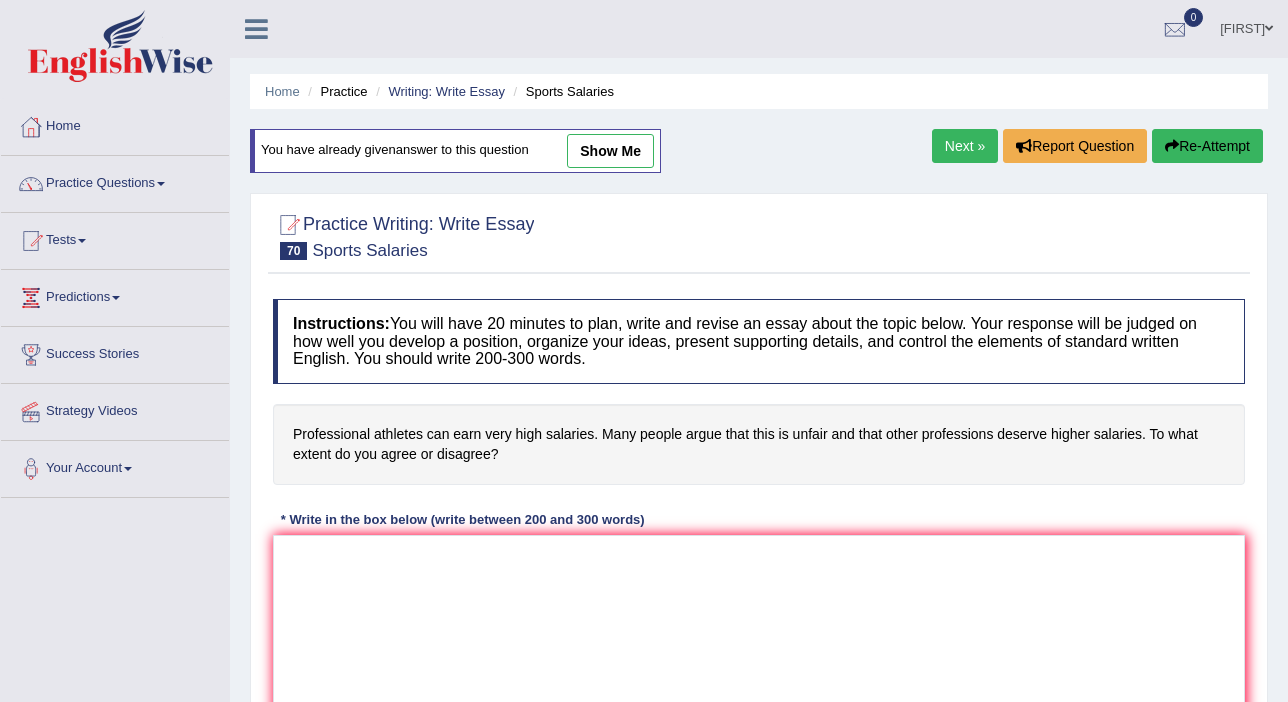 click on "show me" at bounding box center [610, 151] 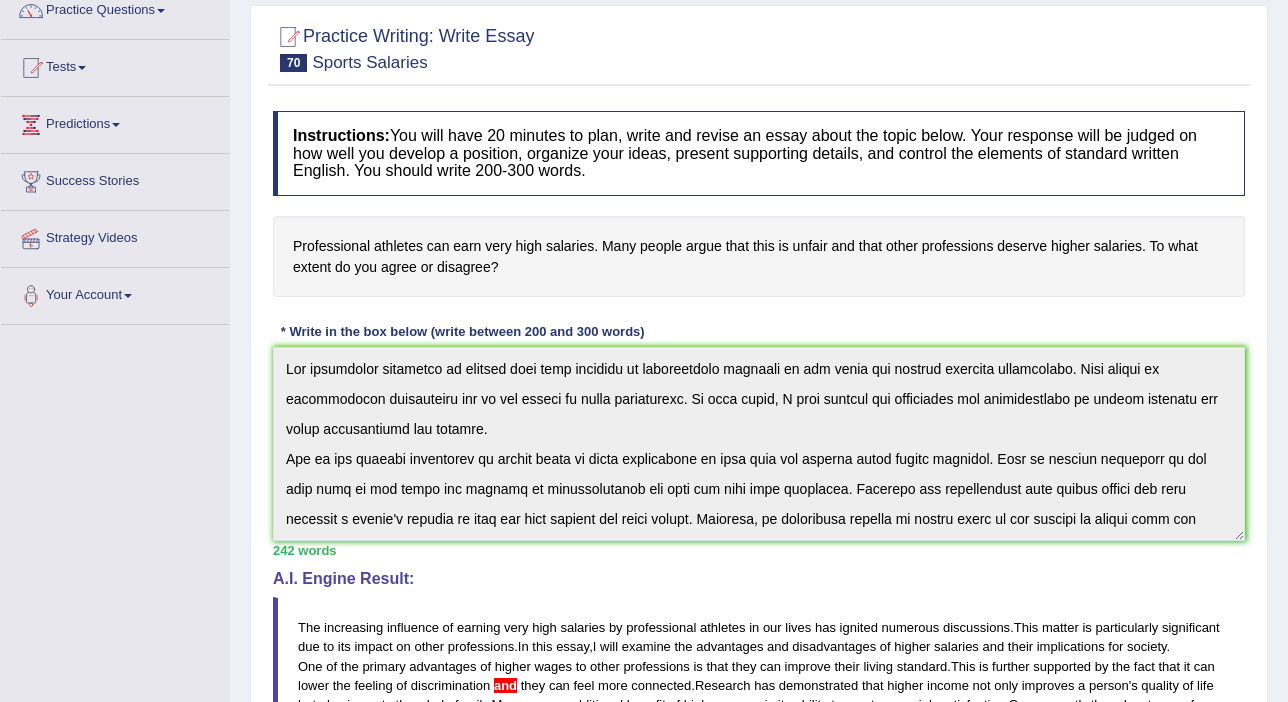 scroll, scrollTop: 158, scrollLeft: 0, axis: vertical 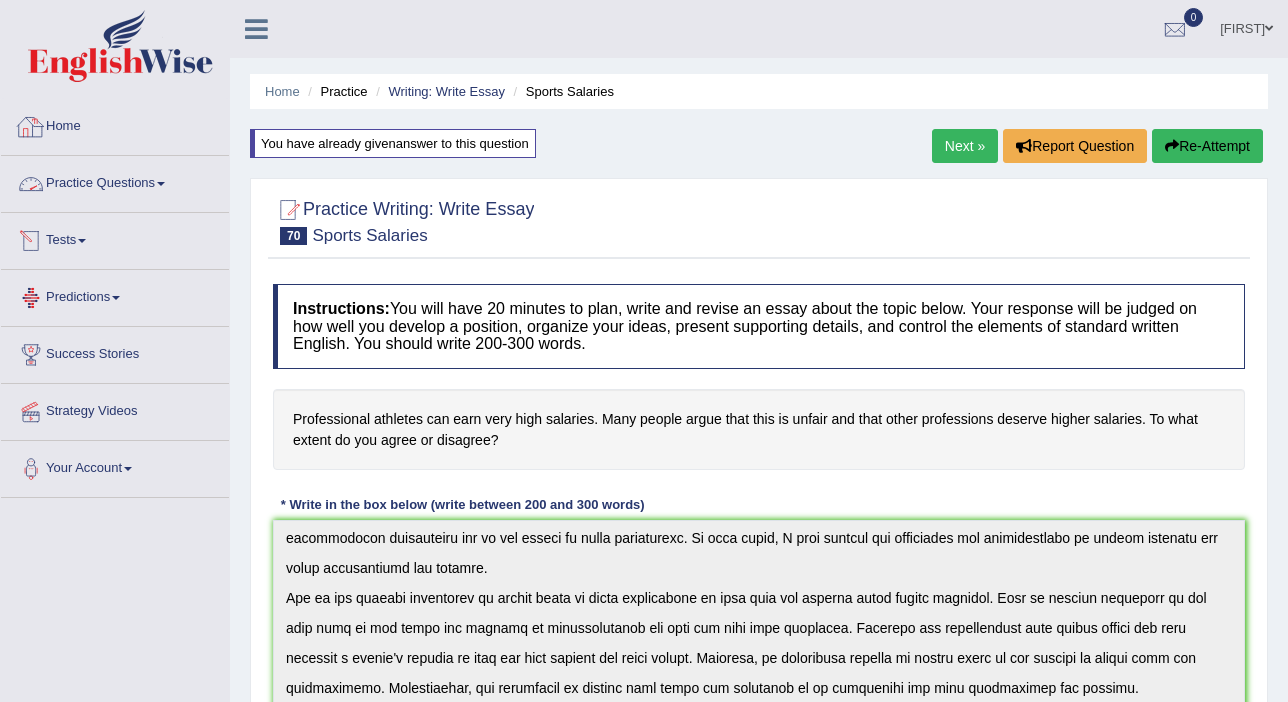 click on "Practice Questions" at bounding box center (115, 181) 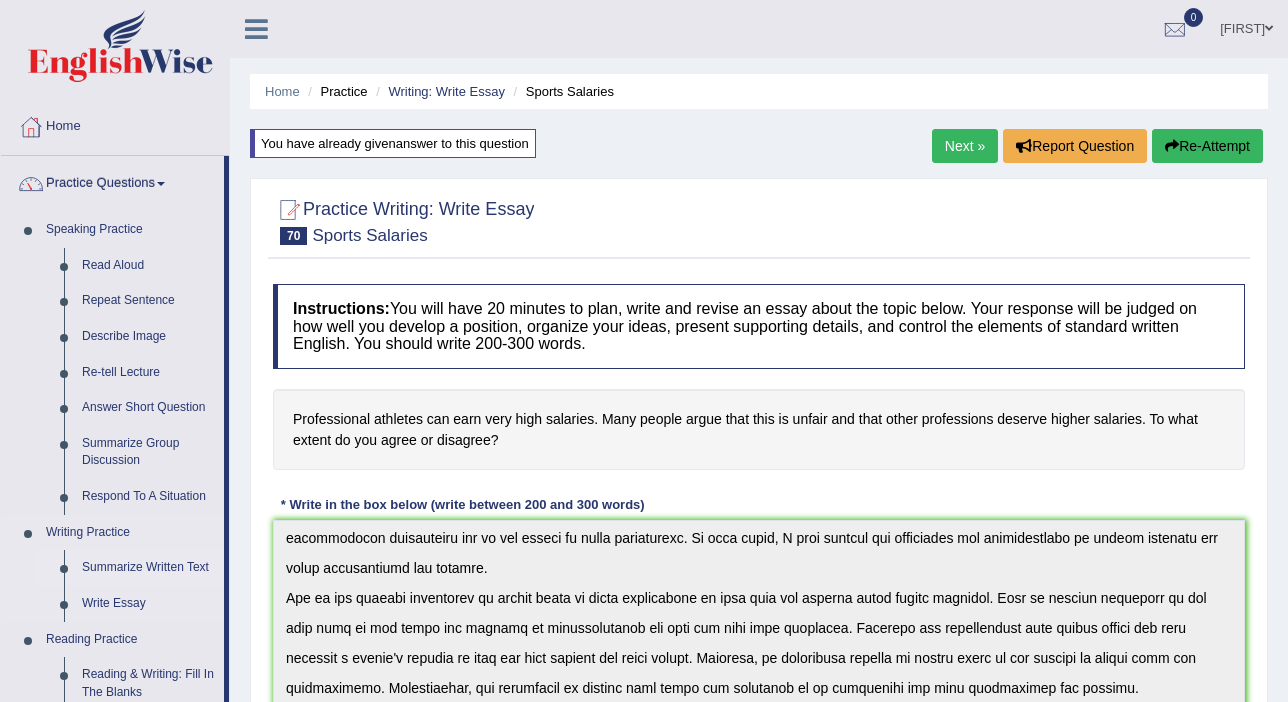 scroll, scrollTop: 95, scrollLeft: 0, axis: vertical 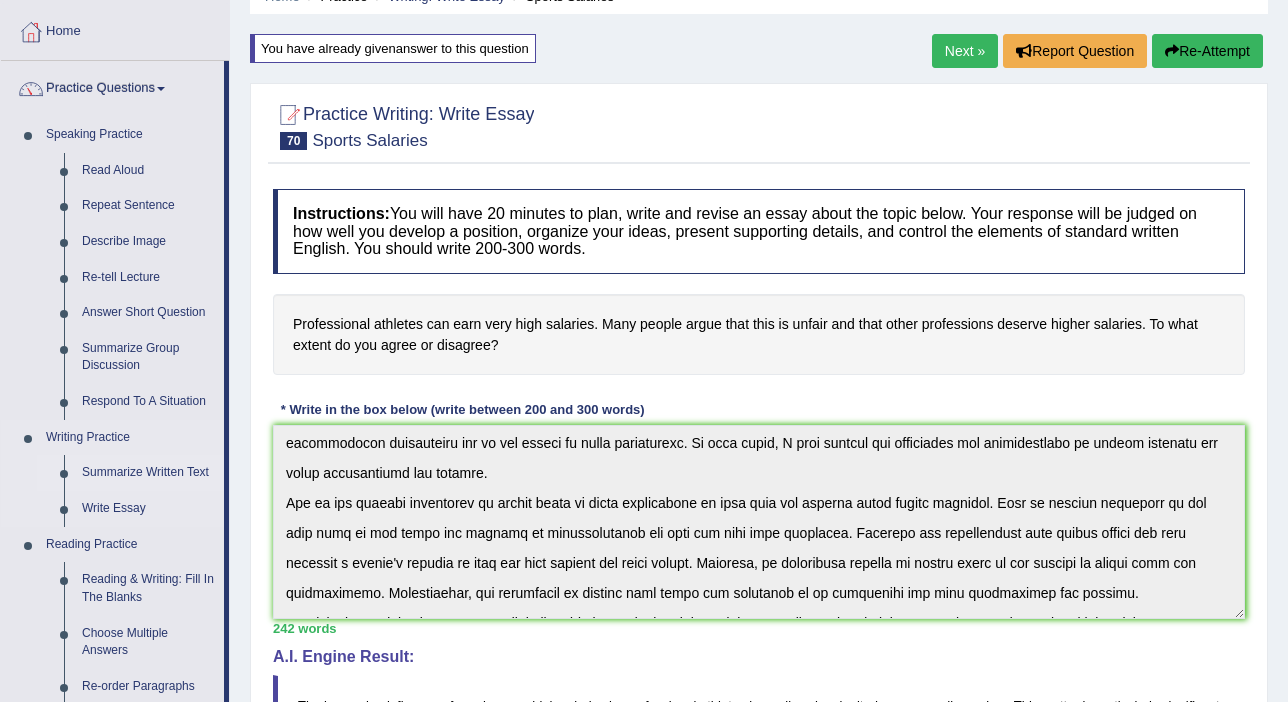 click on "Summarize Written Text" at bounding box center [148, 473] 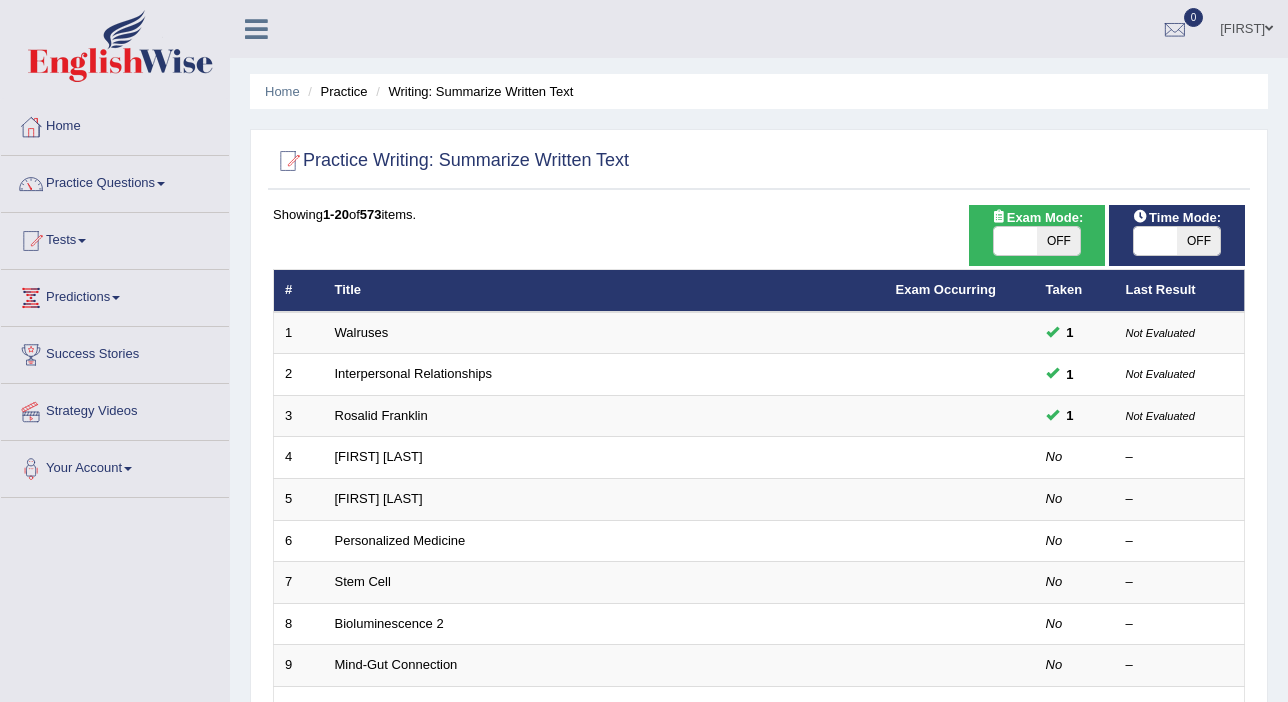 scroll, scrollTop: 58, scrollLeft: 0, axis: vertical 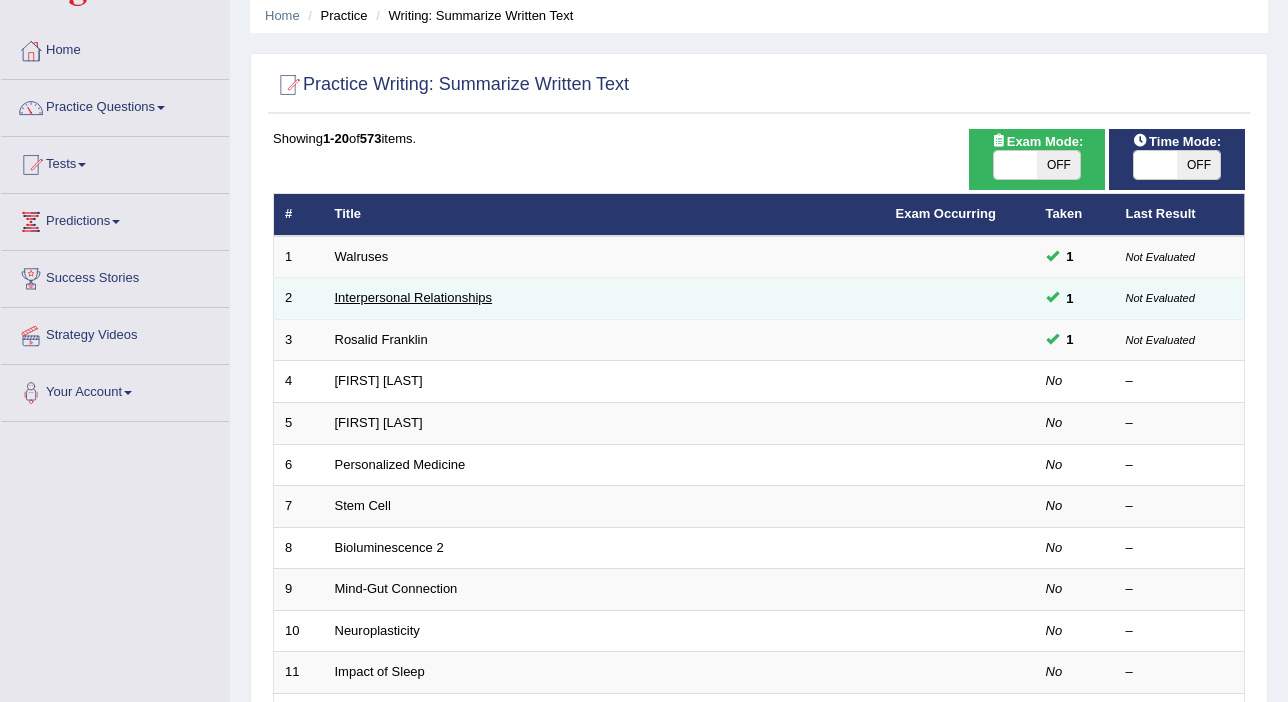click on "Interpersonal Relationships" at bounding box center [414, 297] 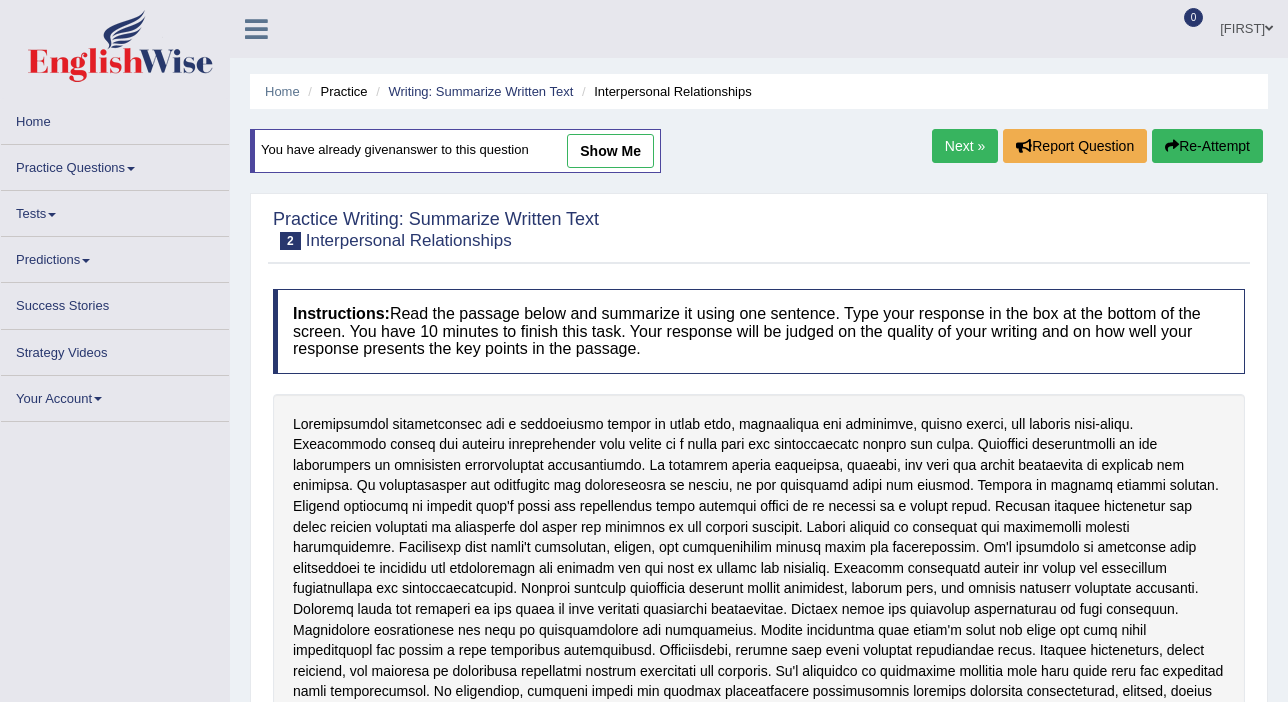 scroll, scrollTop: 0, scrollLeft: 0, axis: both 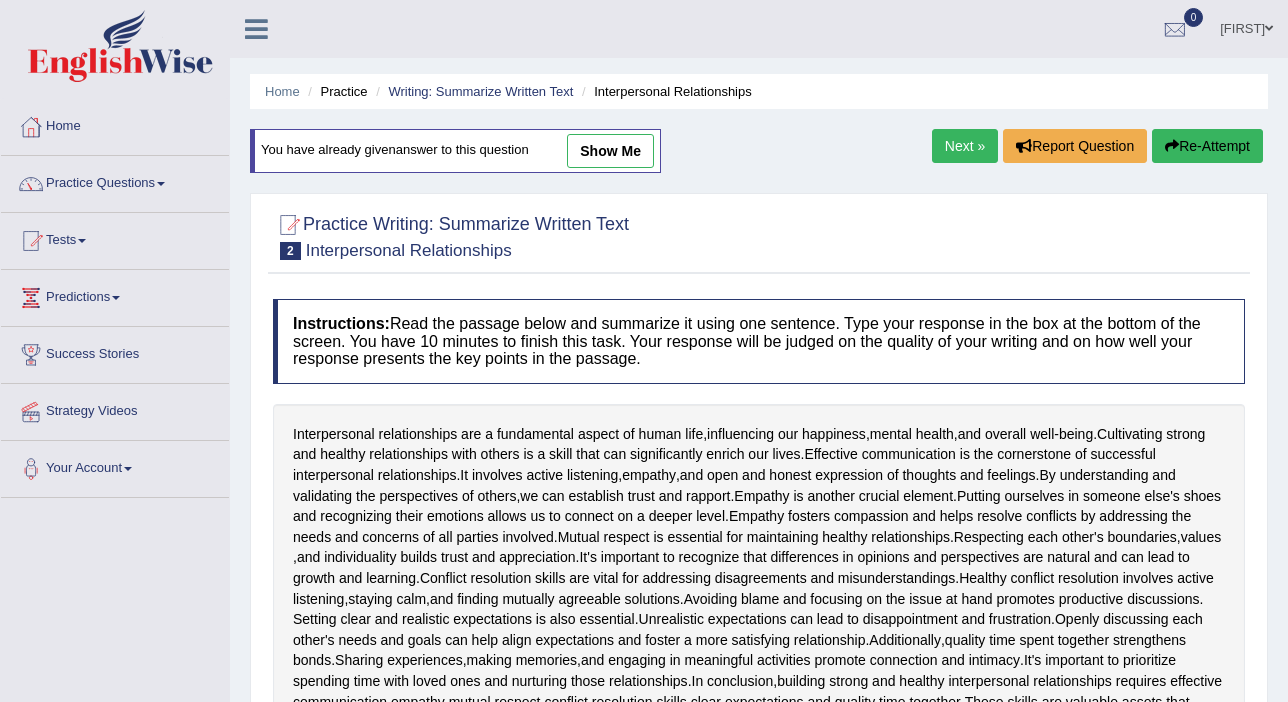 click on "show me" at bounding box center (610, 151) 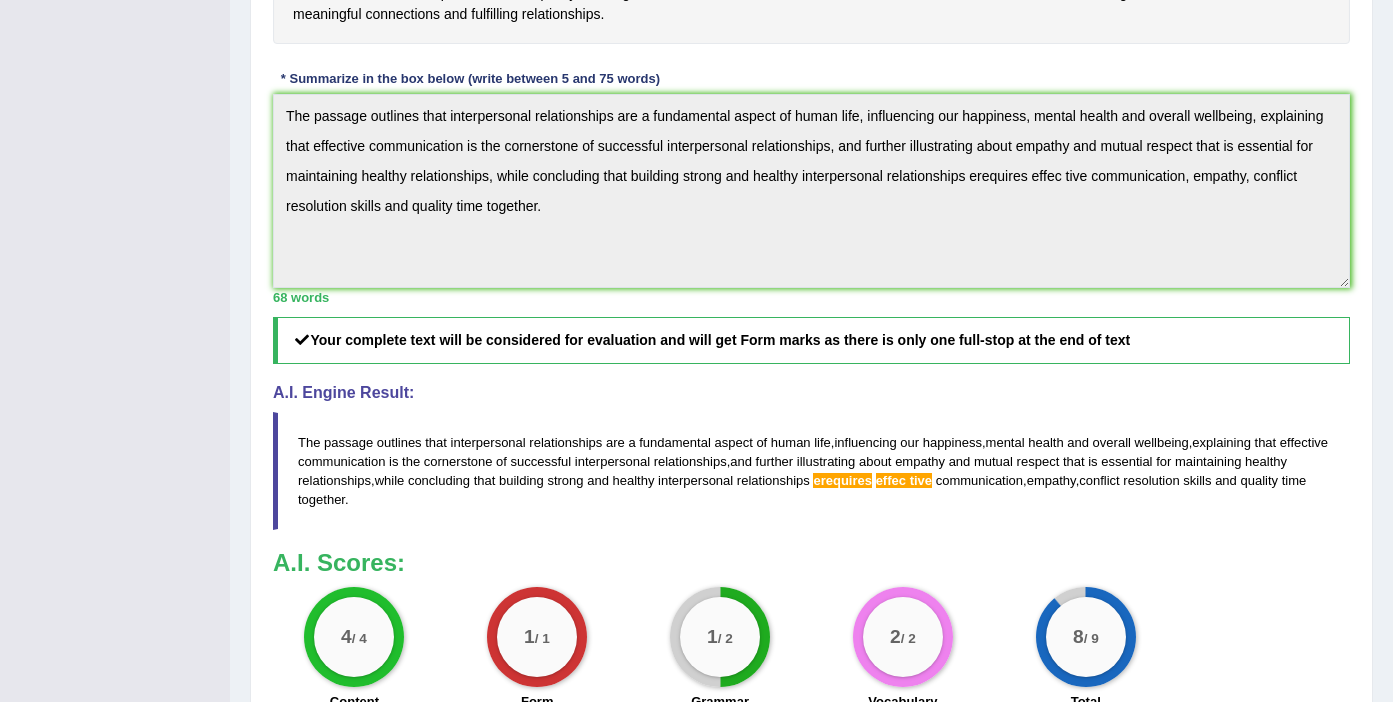 scroll, scrollTop: 670, scrollLeft: 0, axis: vertical 